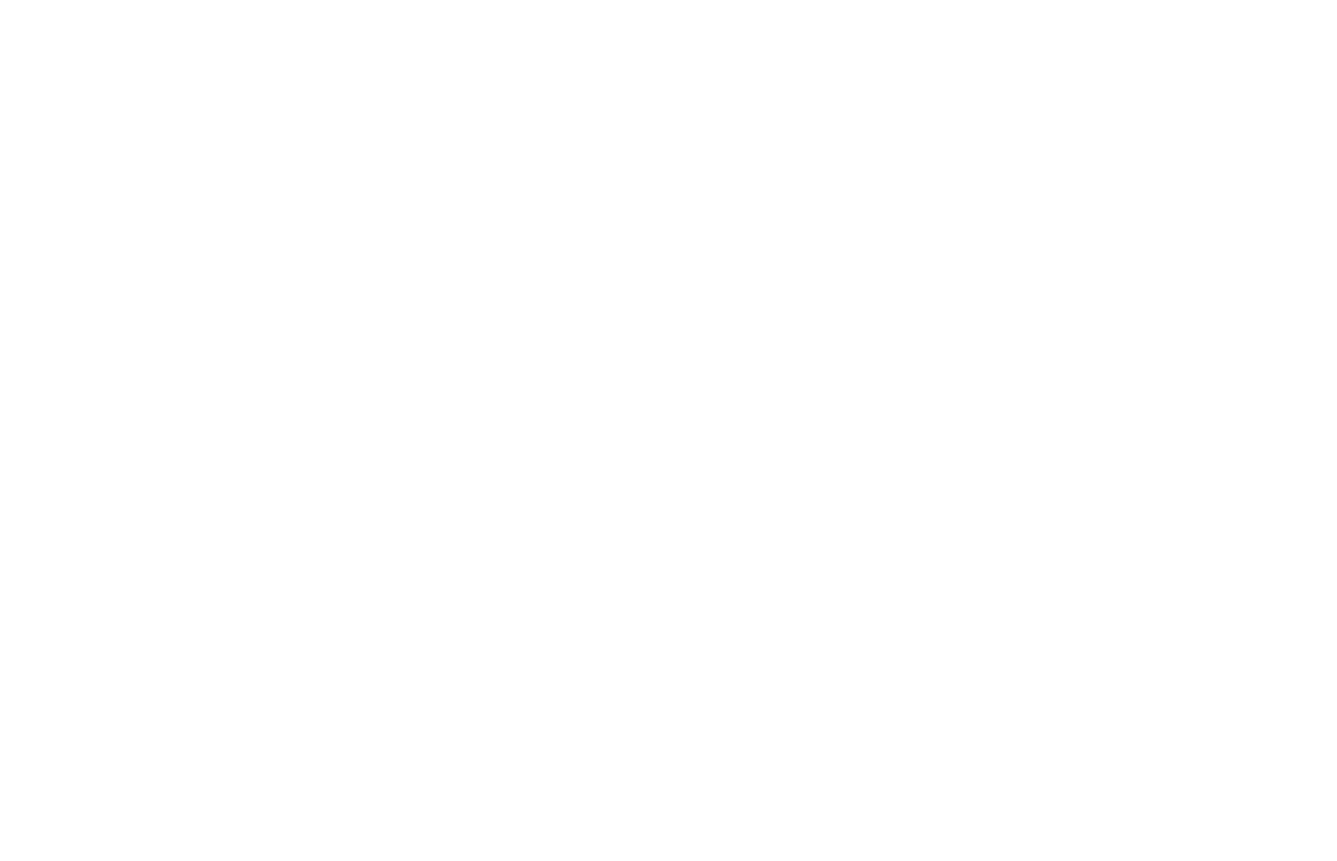 scroll, scrollTop: 0, scrollLeft: 0, axis: both 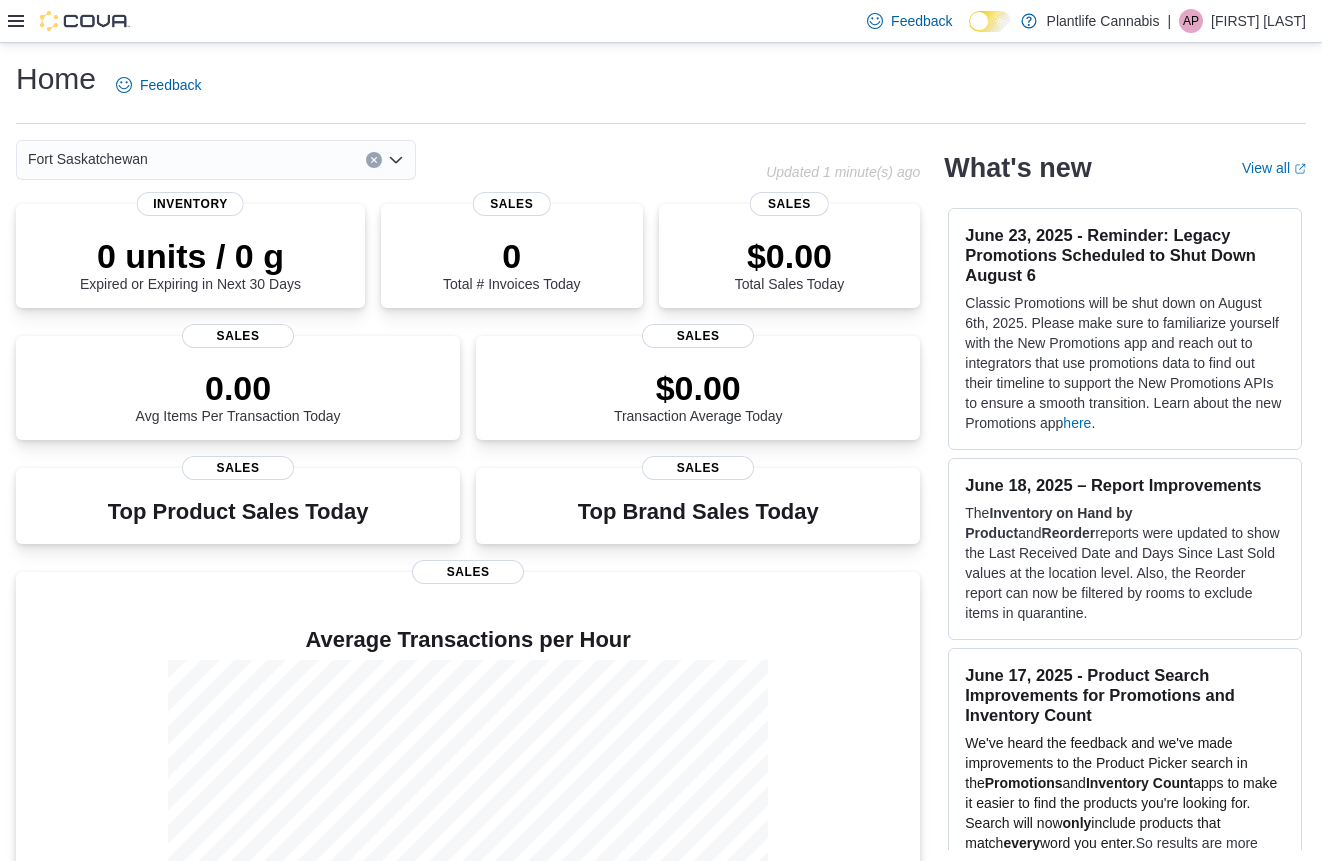 click 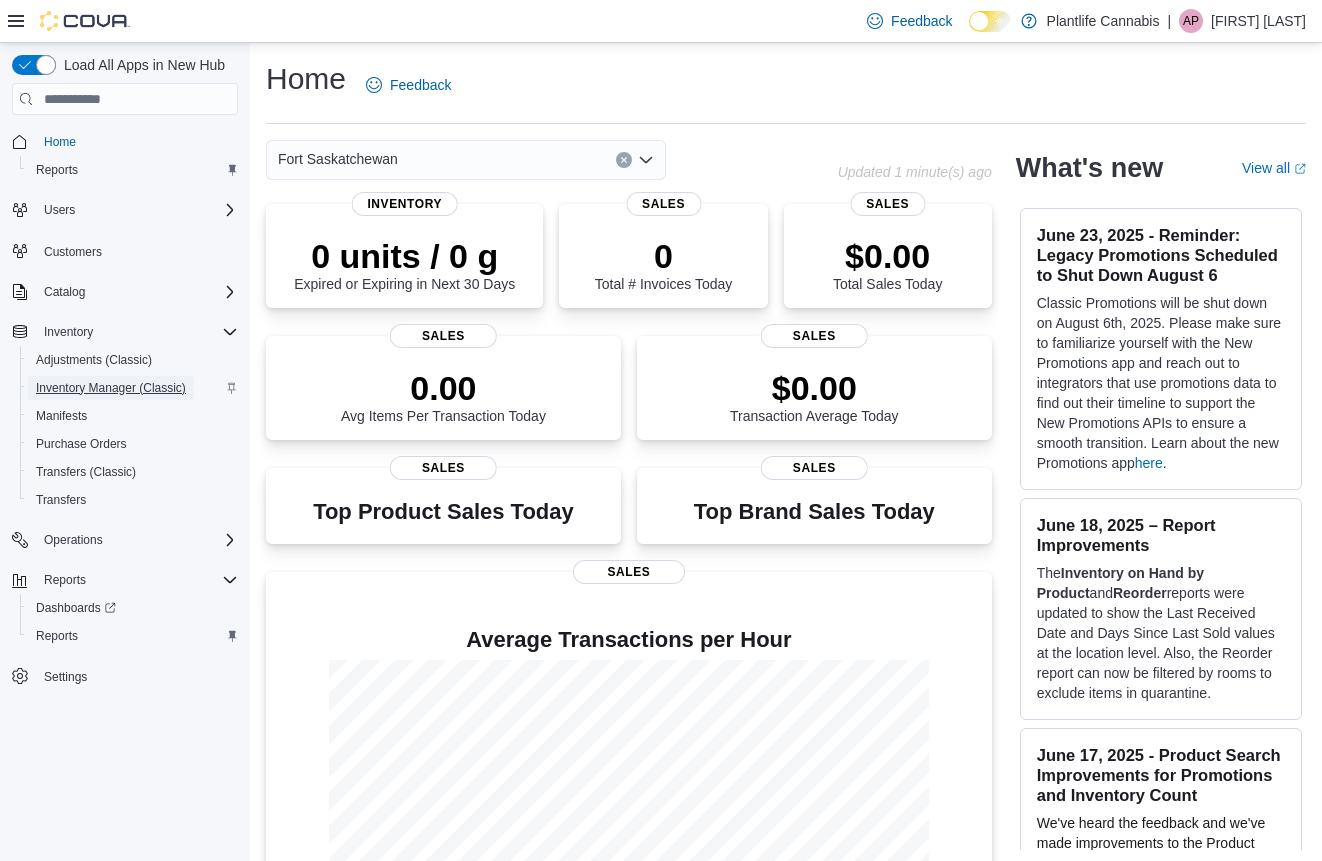 click on "Inventory Manager (Classic)" at bounding box center (111, 388) 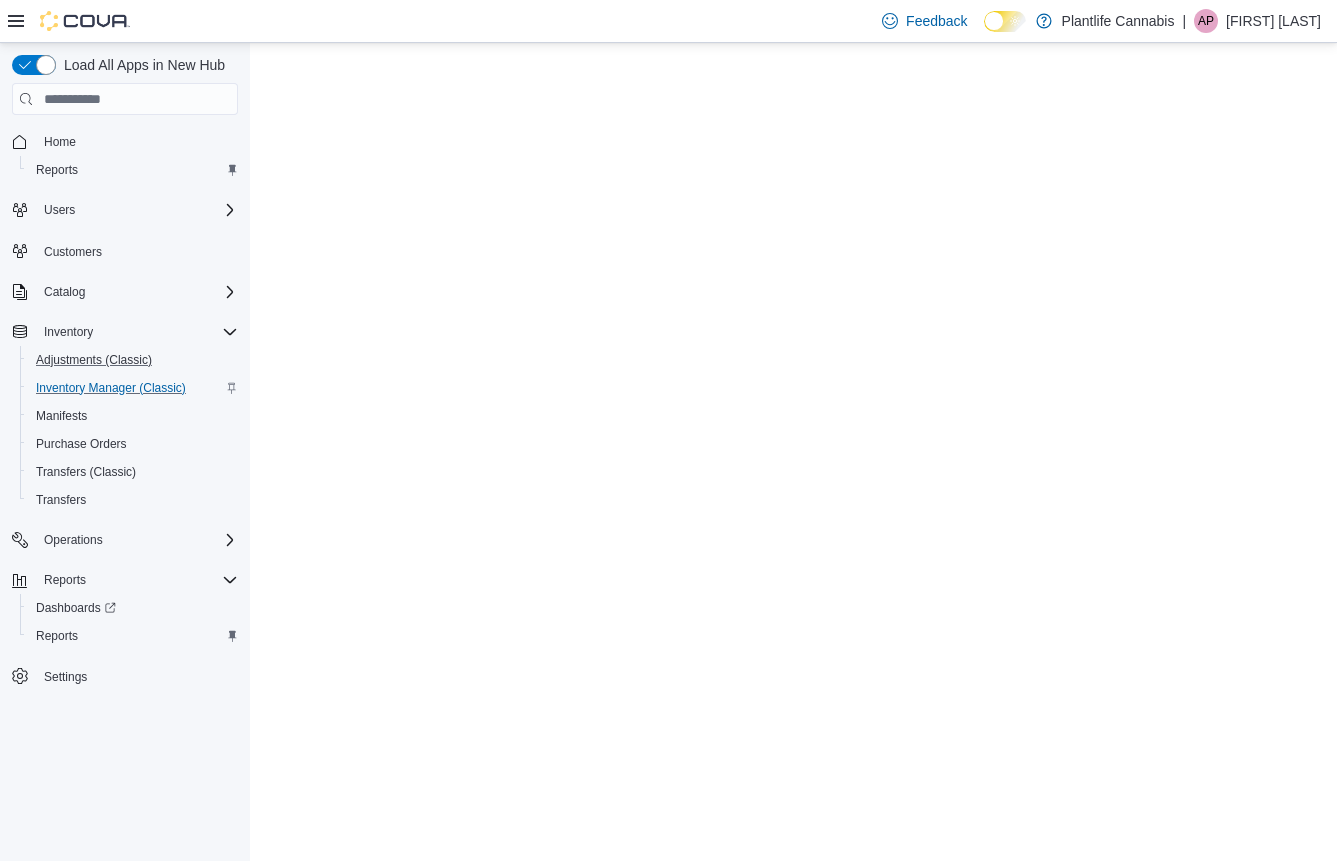 scroll, scrollTop: 0, scrollLeft: 0, axis: both 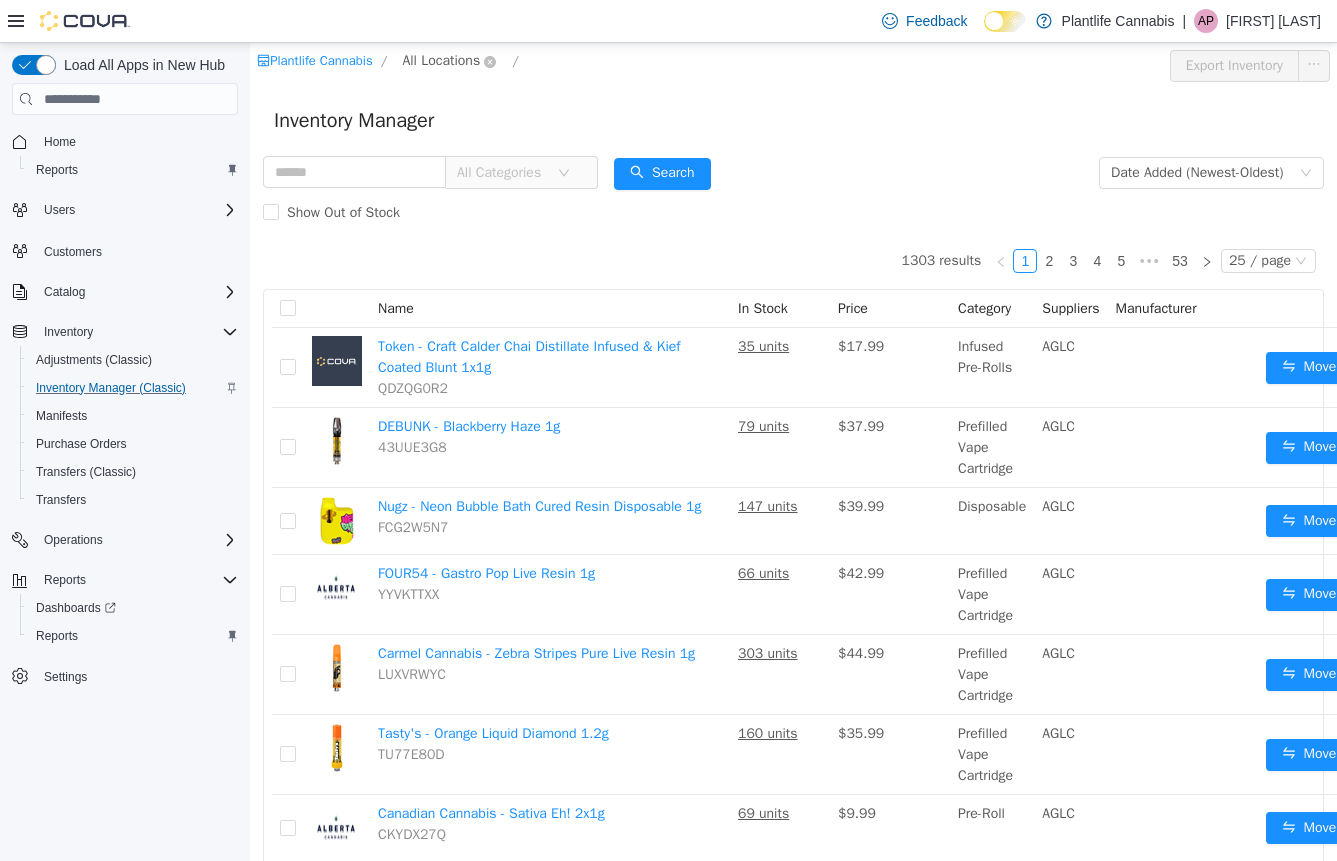 click on "All Locations" at bounding box center [441, 61] 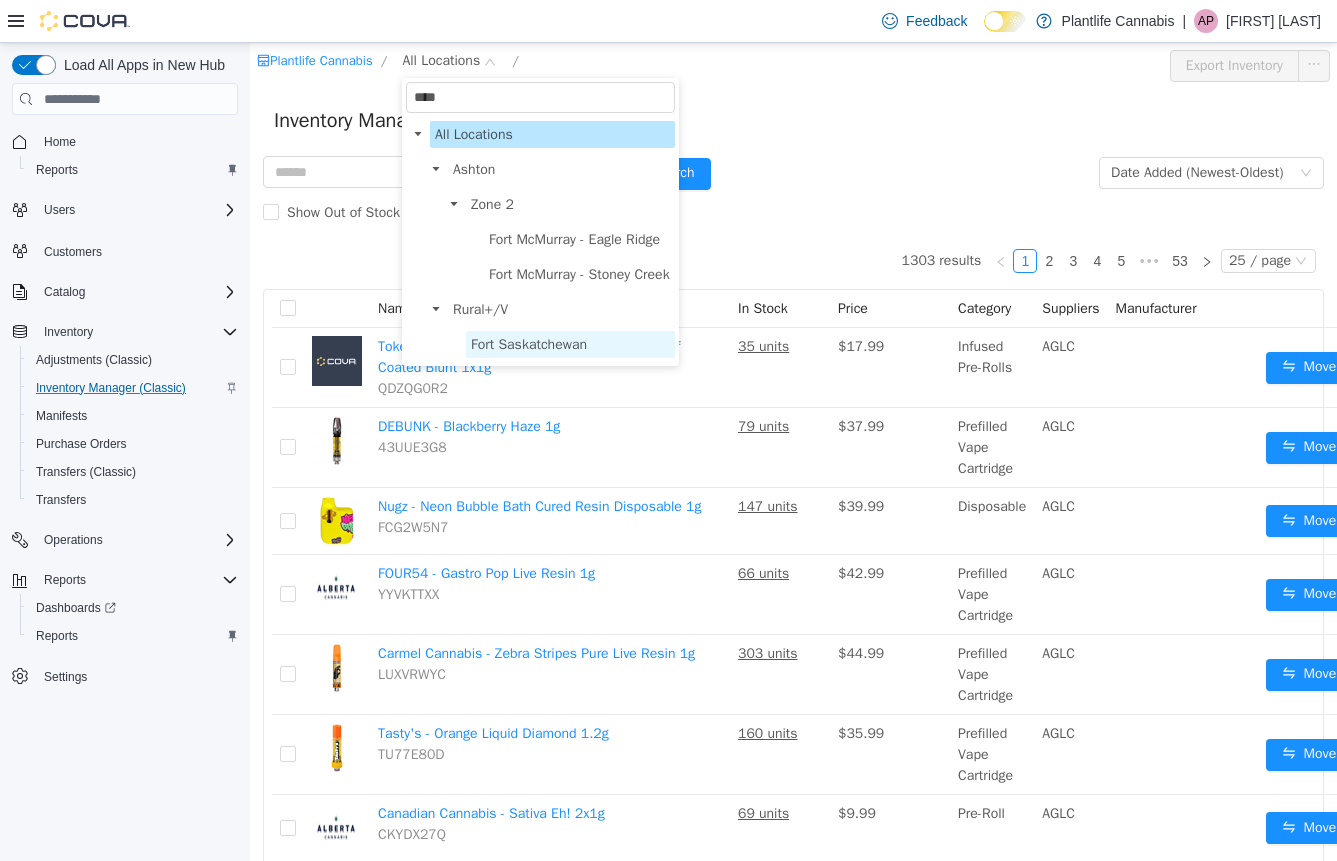 type on "****" 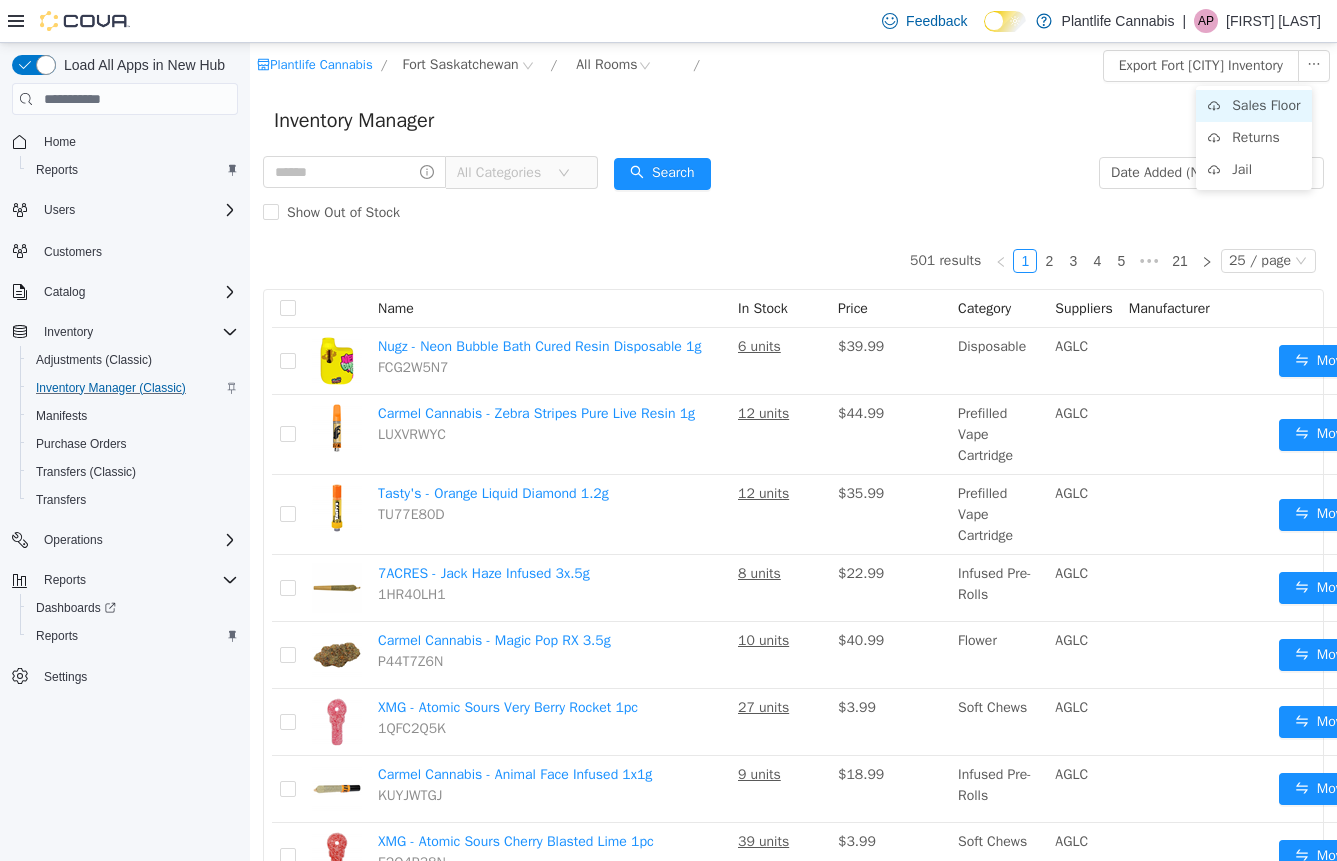 click on "Sales Floor" at bounding box center (1254, 106) 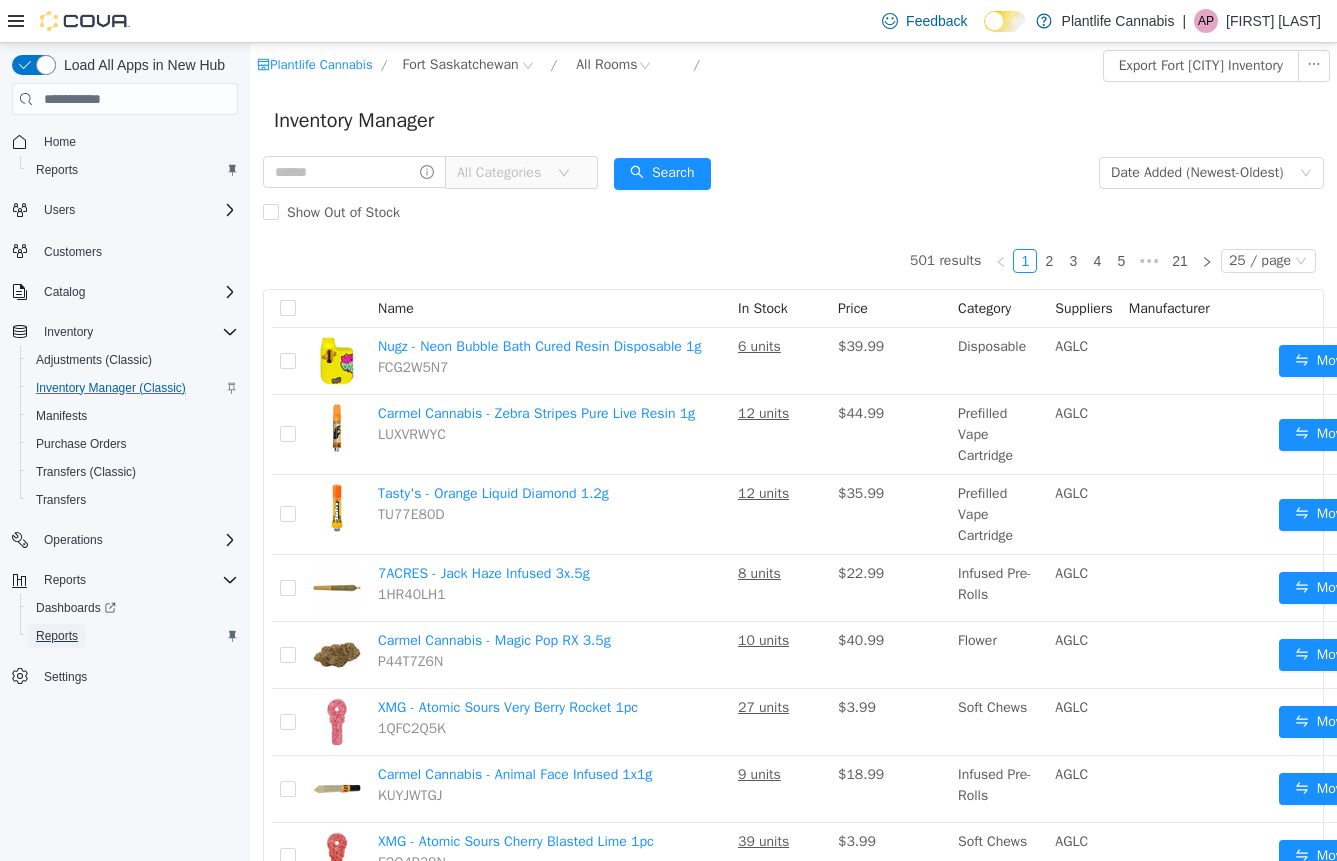 click on "Reports" at bounding box center [57, 636] 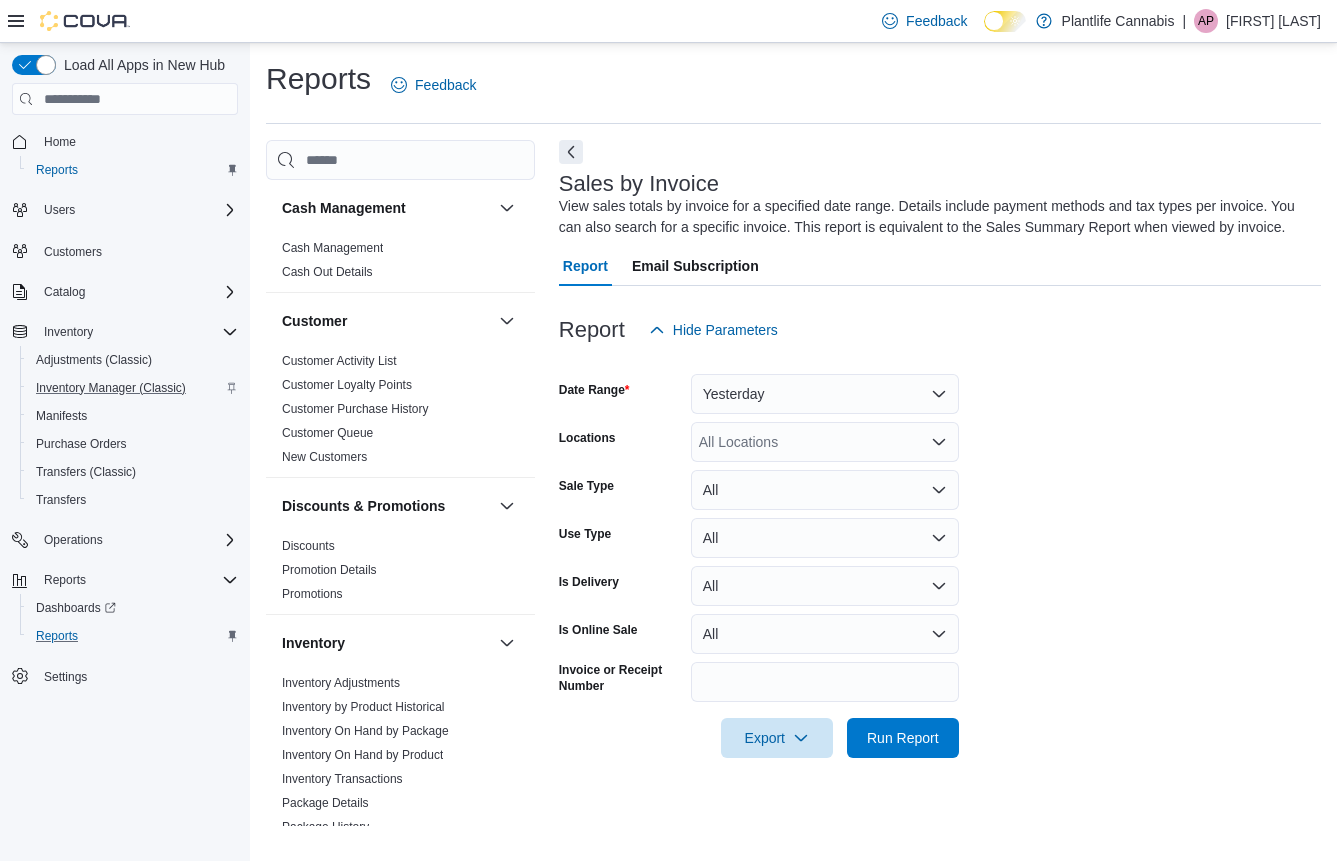 scroll, scrollTop: 968, scrollLeft: 0, axis: vertical 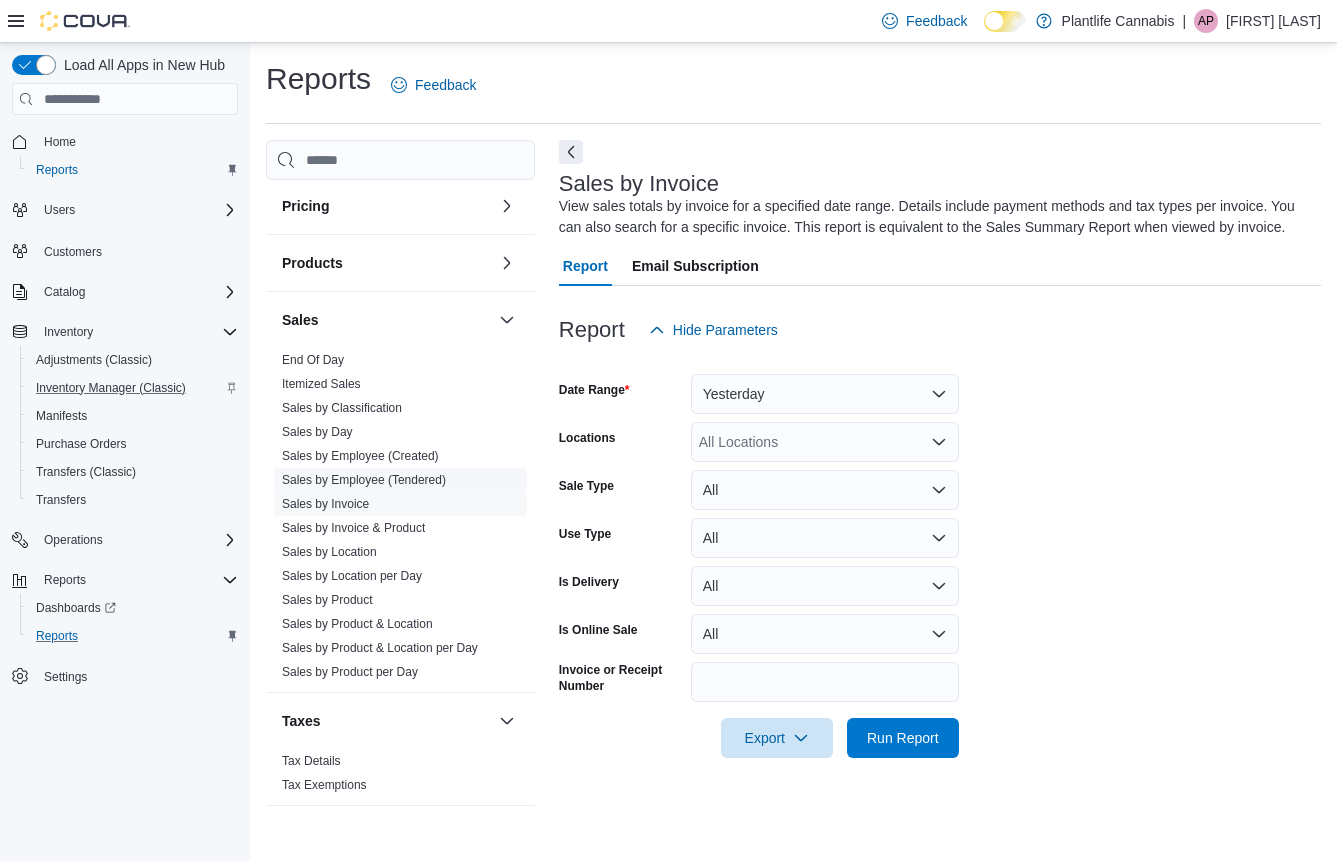 click on "Sales by Employee (Tendered)" at bounding box center [364, 480] 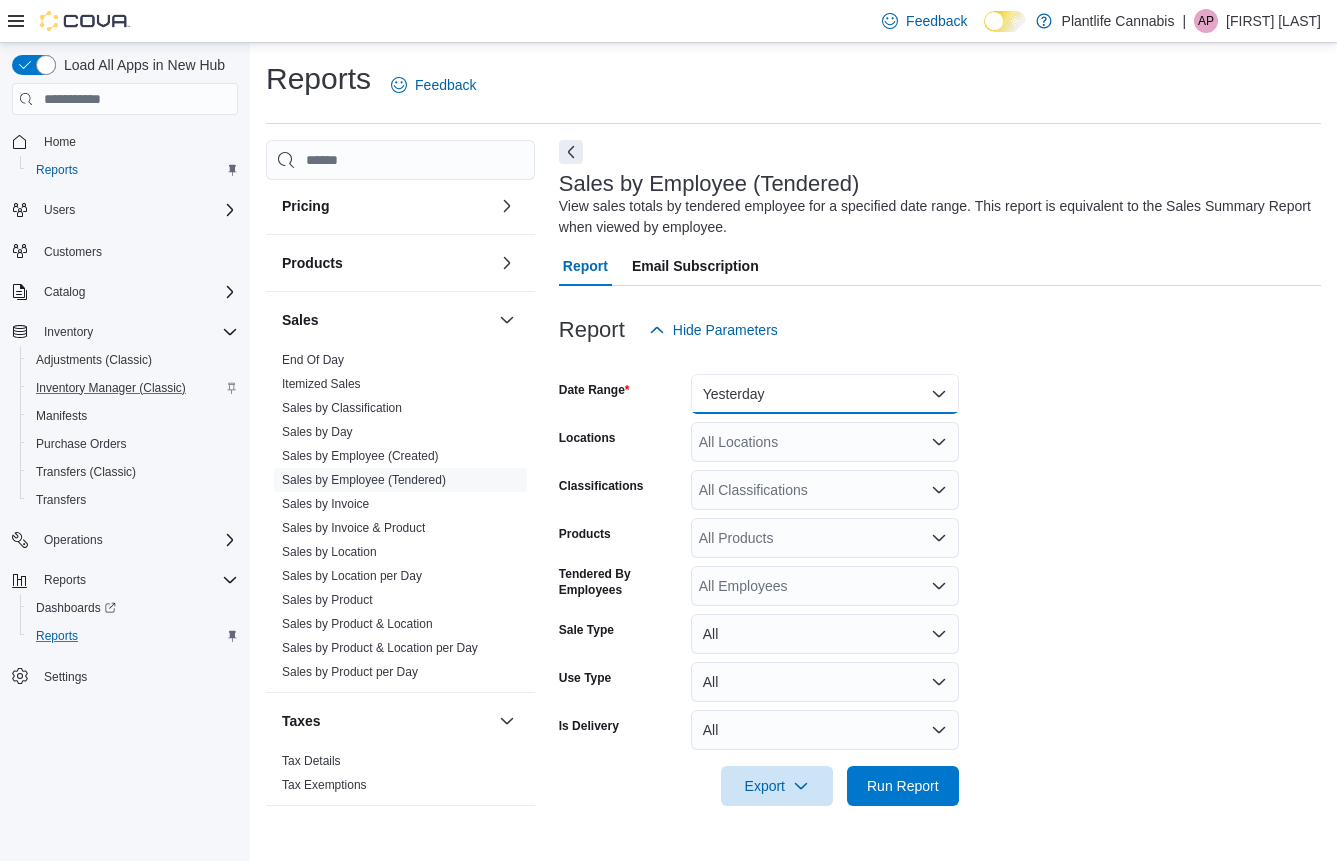 click on "Yesterday" at bounding box center [825, 394] 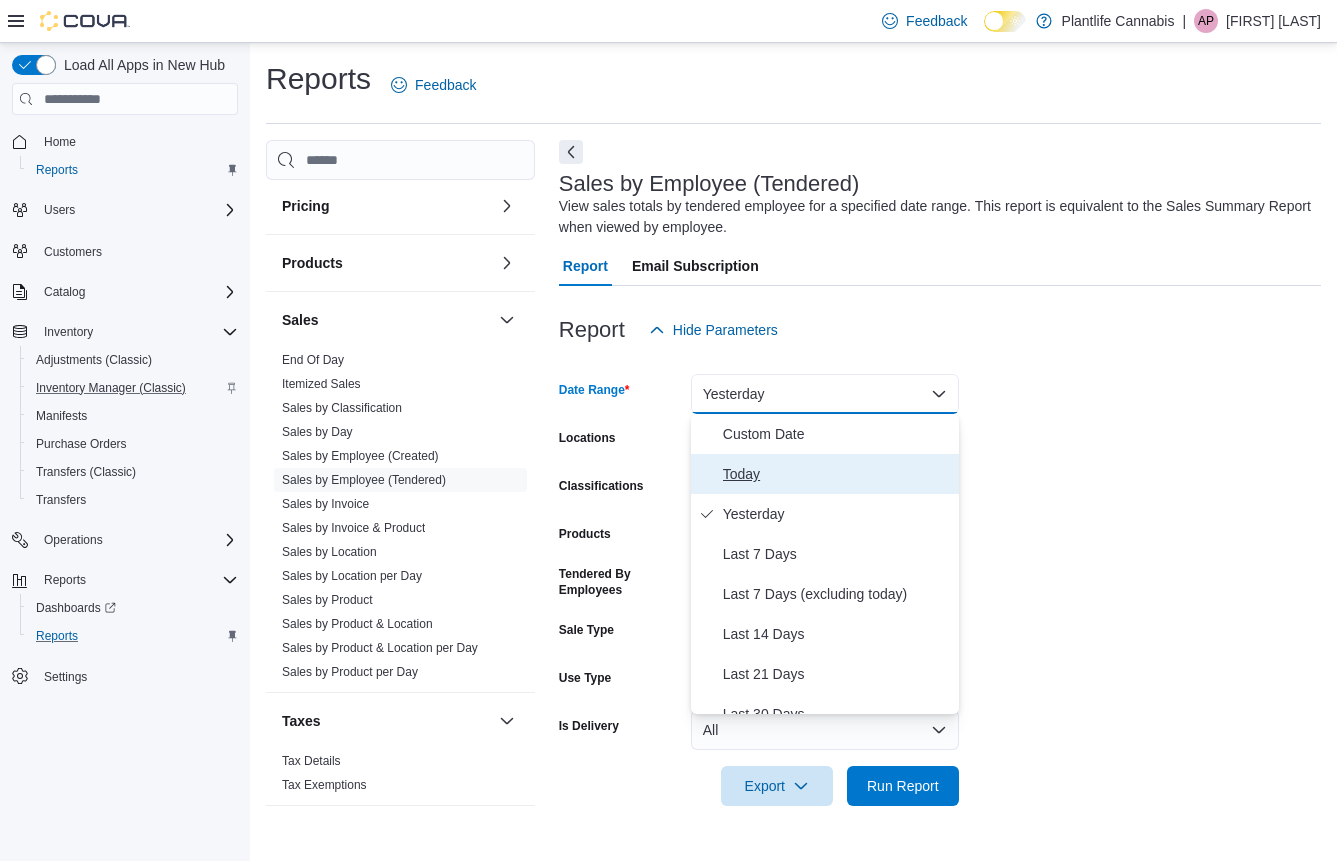click on "Today" at bounding box center (837, 474) 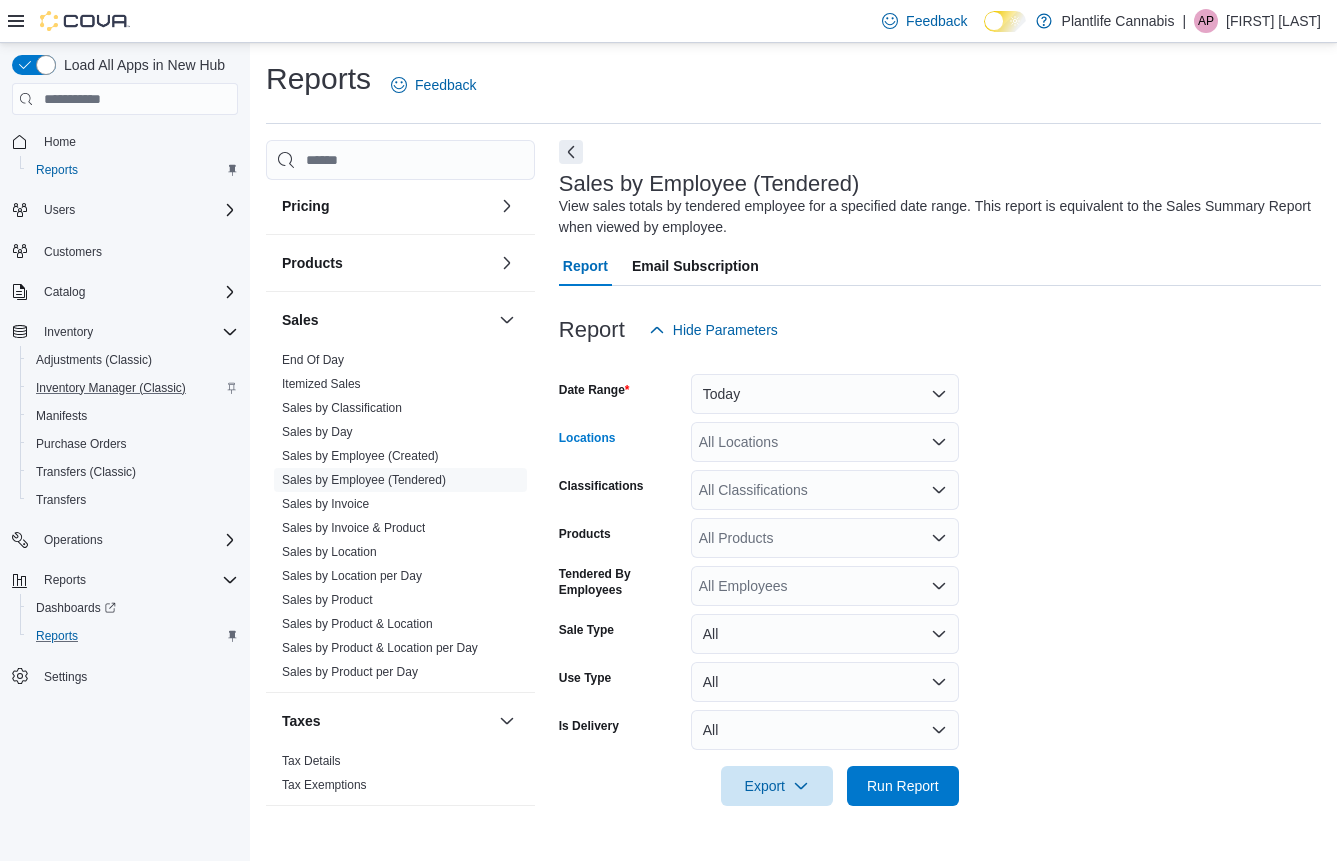 click on "All Locations" at bounding box center [825, 442] 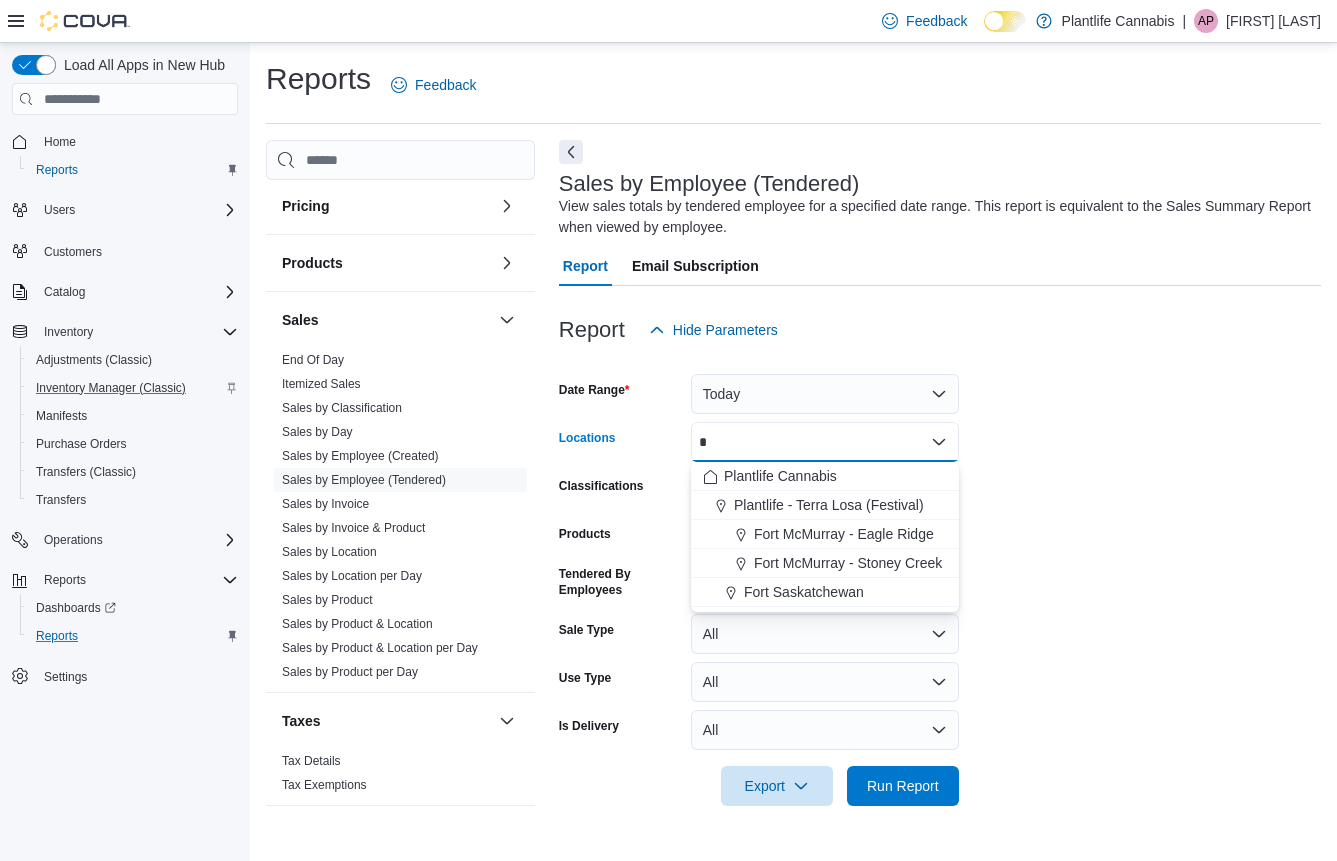 scroll, scrollTop: 0, scrollLeft: 0, axis: both 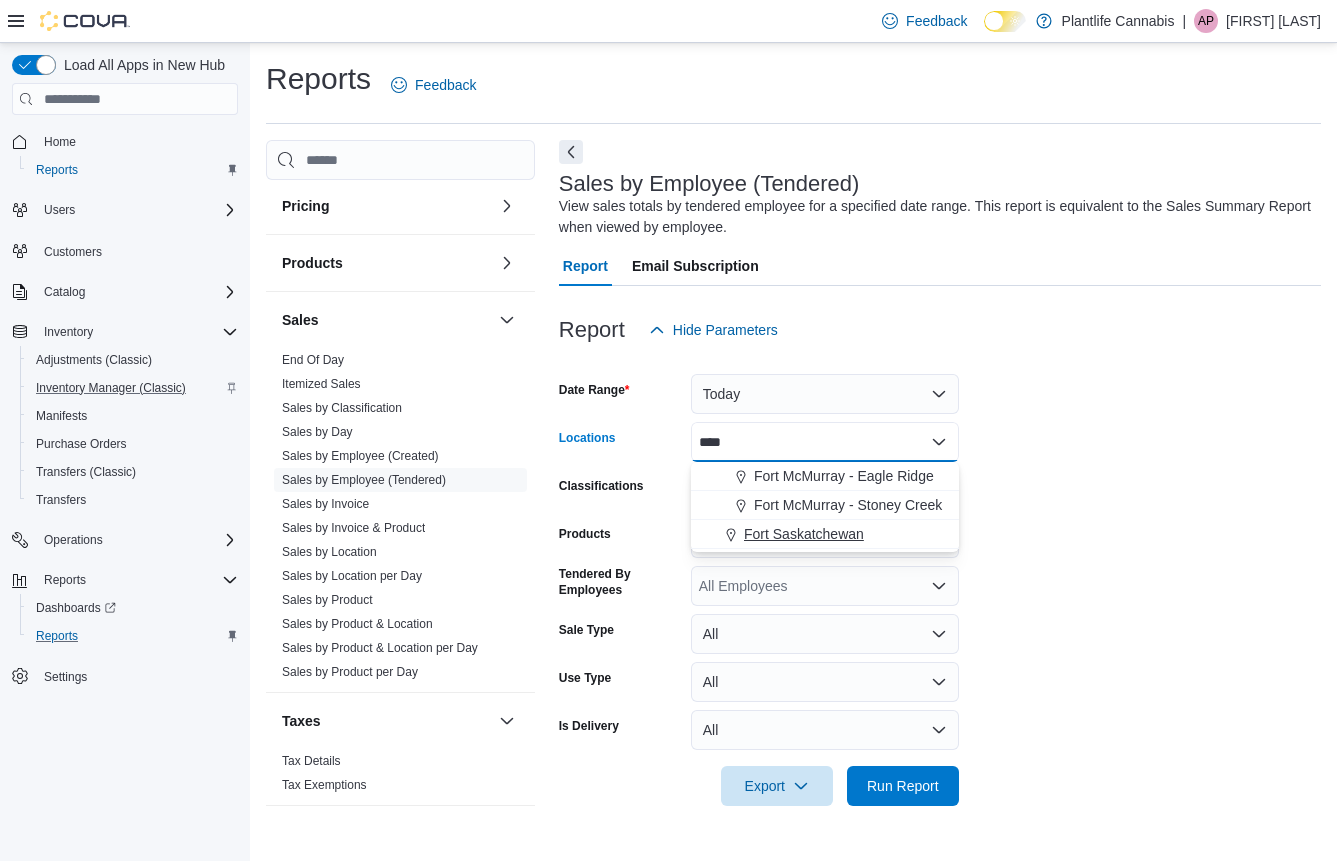 type on "****" 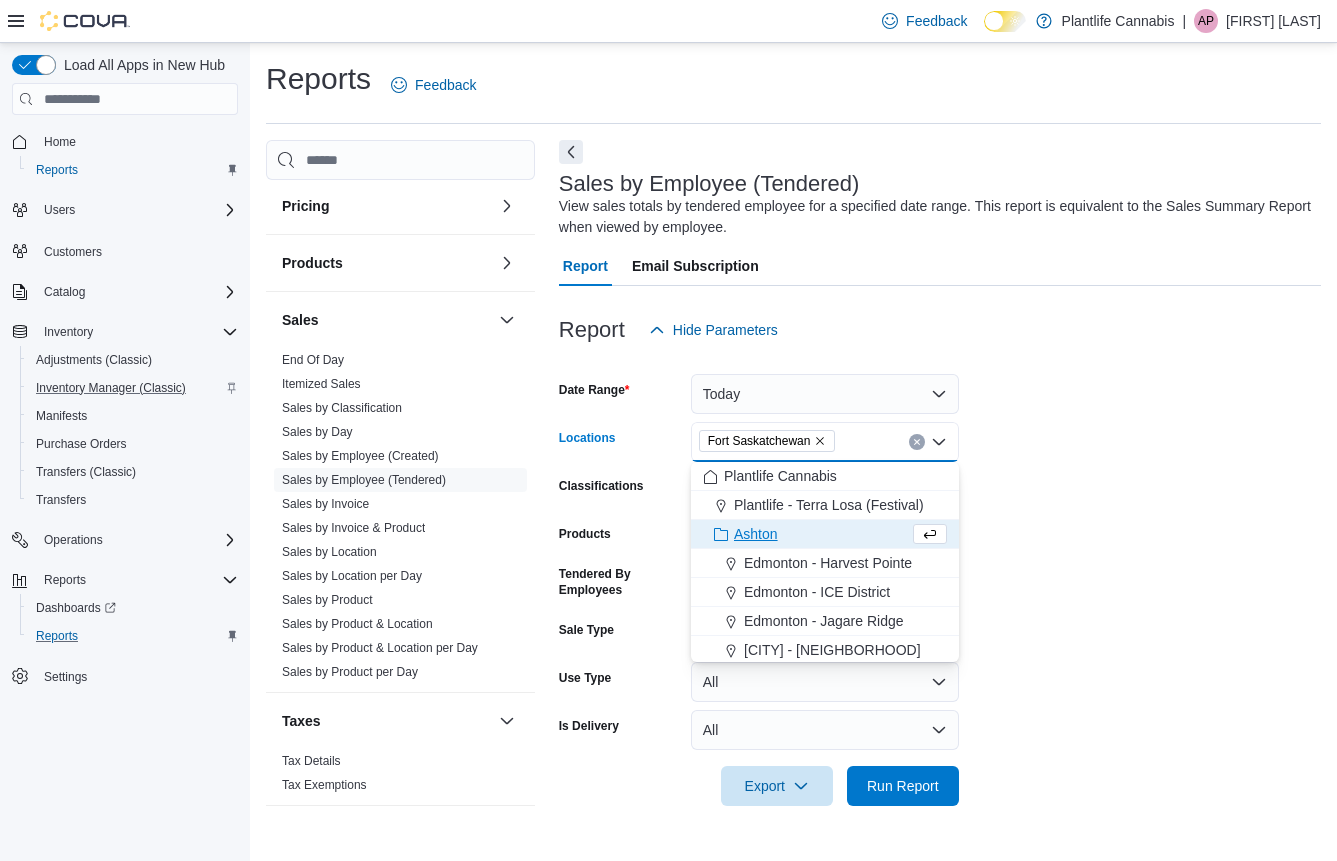 click at bounding box center [940, 362] 